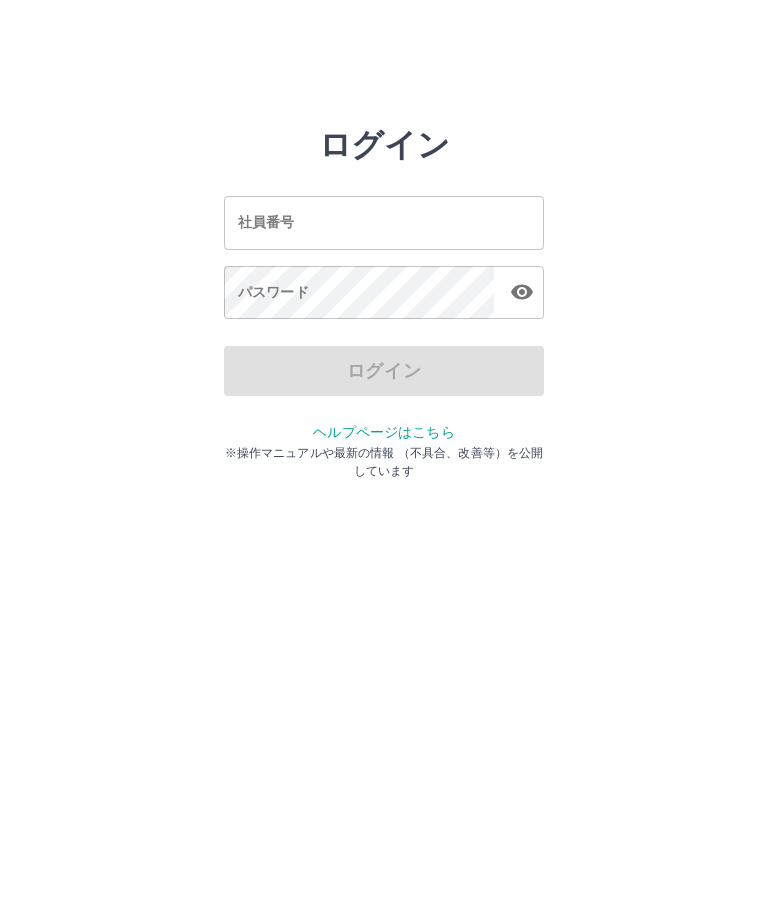 scroll, scrollTop: 0, scrollLeft: 0, axis: both 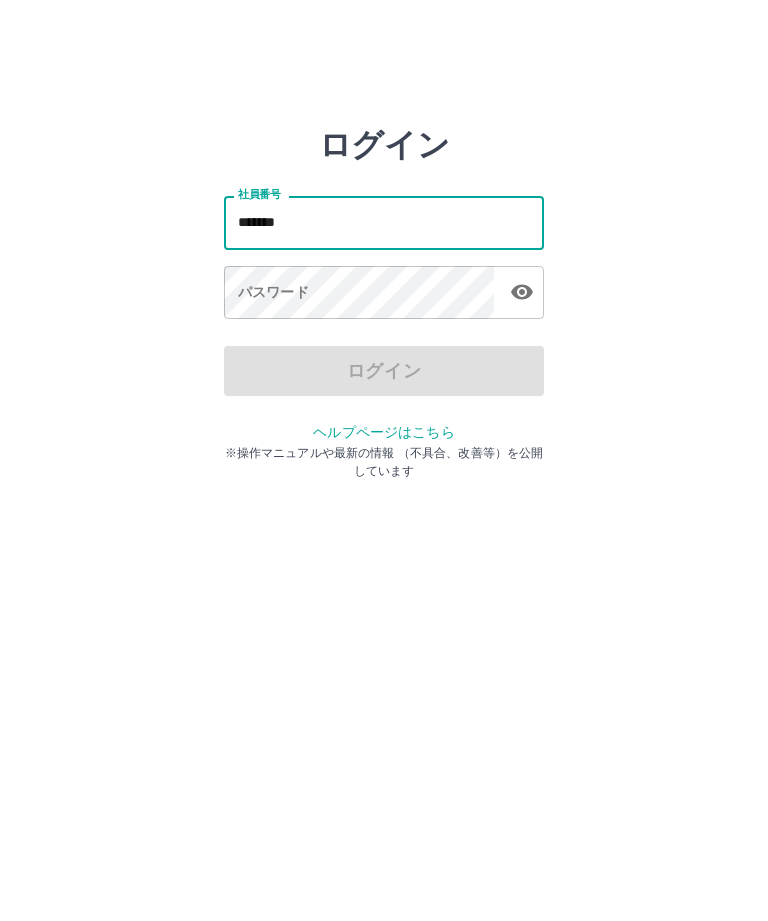 type on "*******" 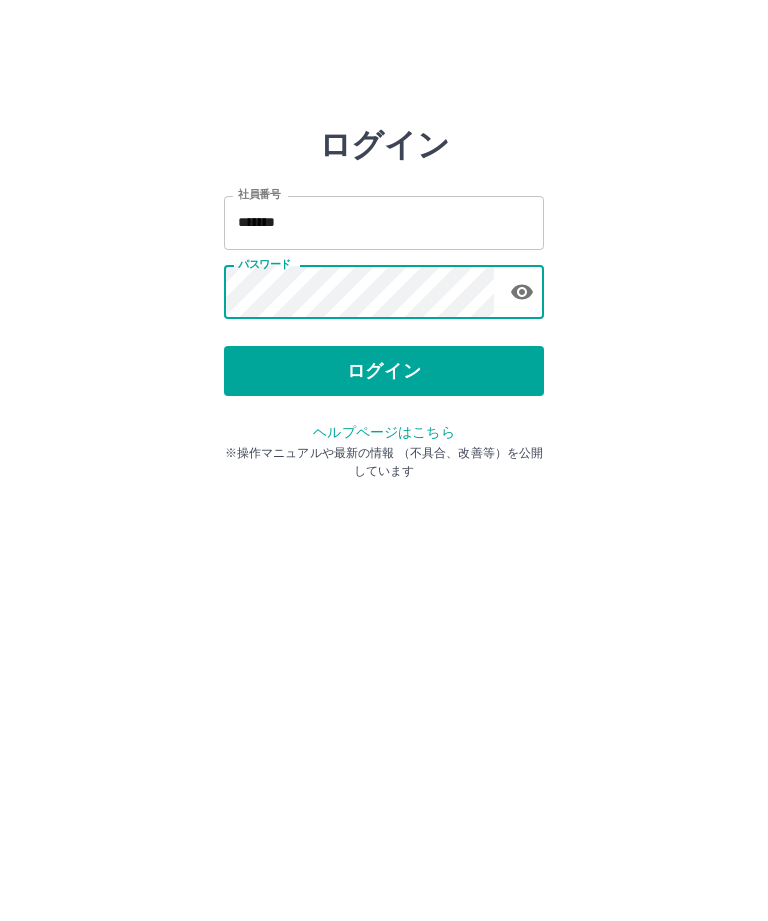 click on "ログイン" at bounding box center (384, 371) 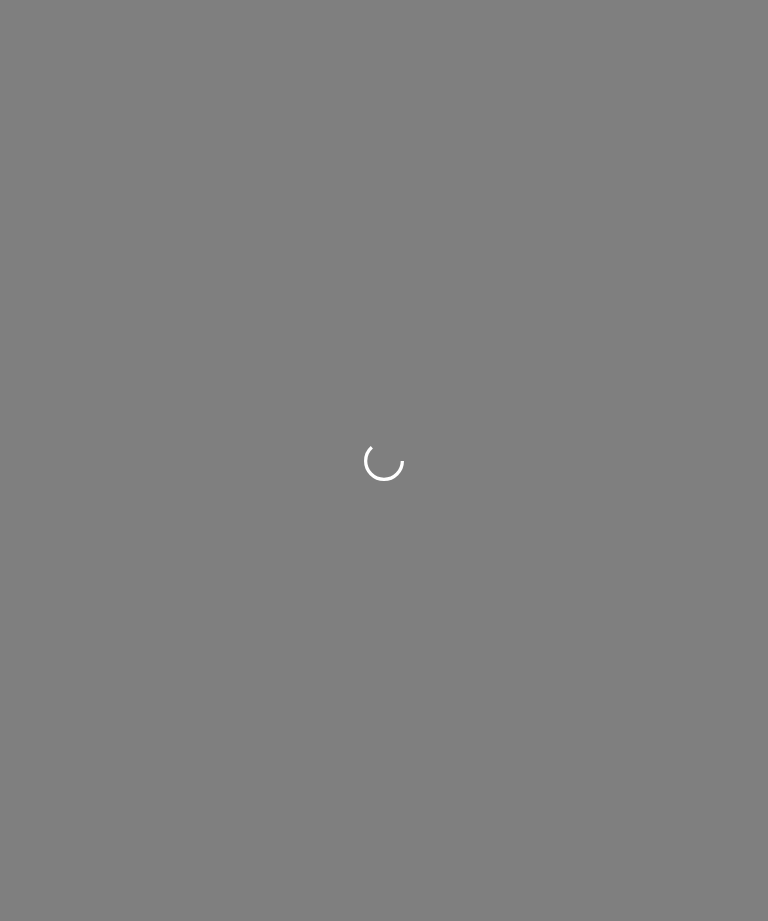 scroll, scrollTop: 0, scrollLeft: 0, axis: both 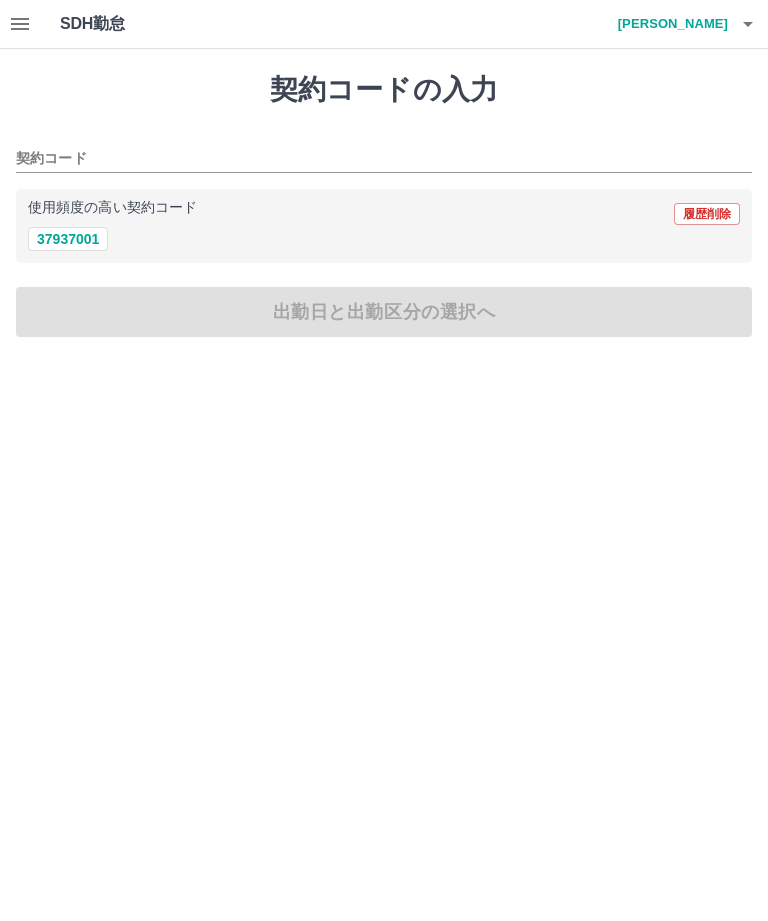 click on "37937001" at bounding box center [68, 239] 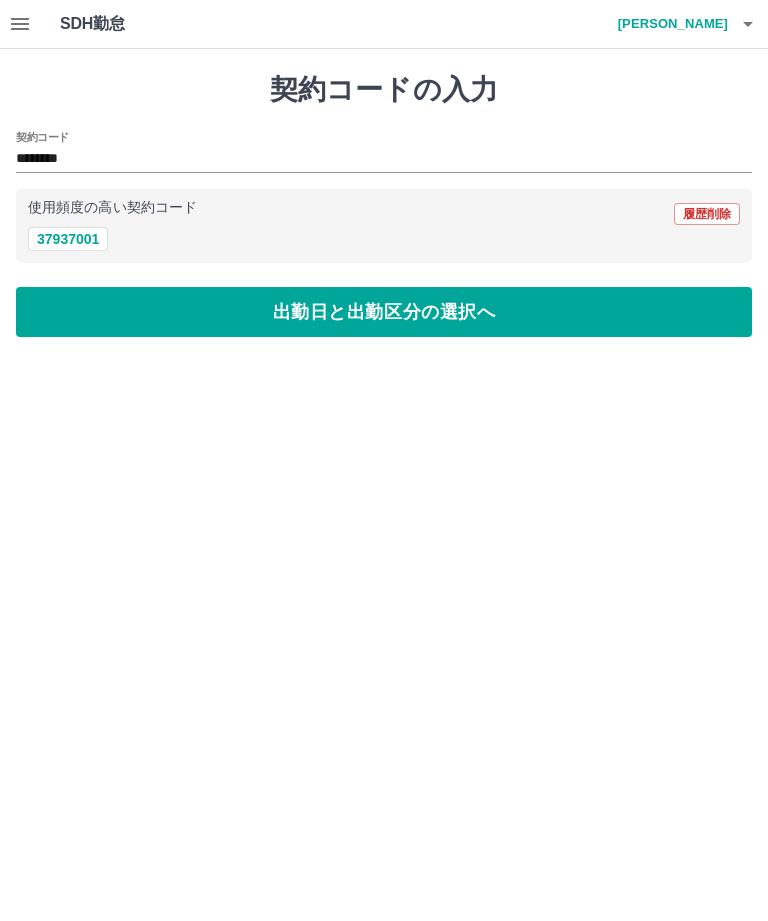 click on "出勤日と出勤区分の選択へ" at bounding box center (384, 312) 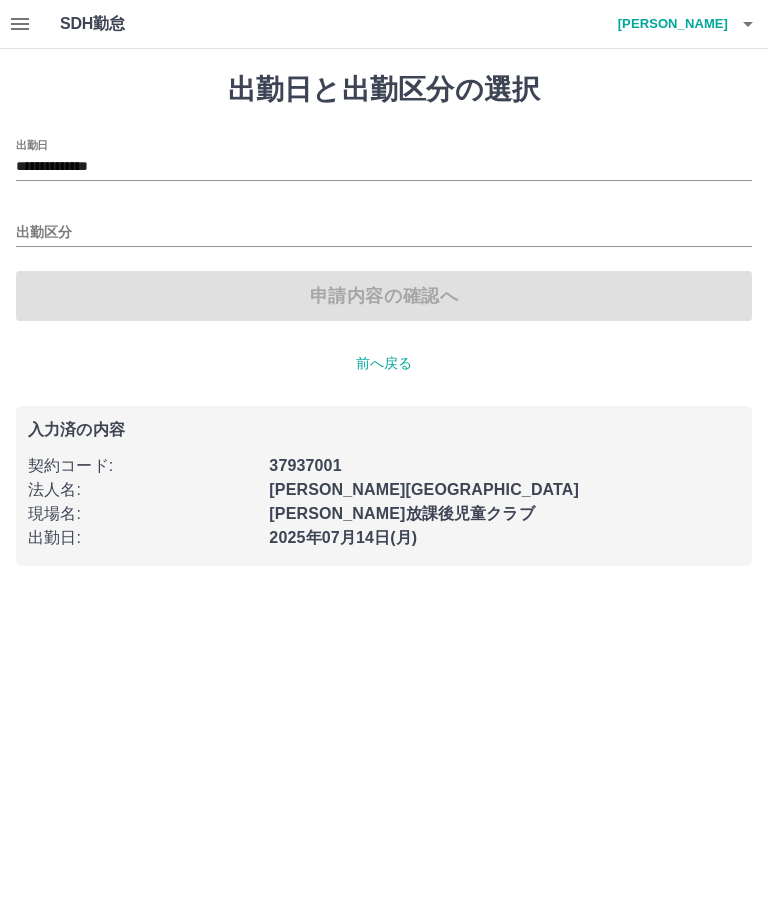 click on "出勤区分" at bounding box center [384, 233] 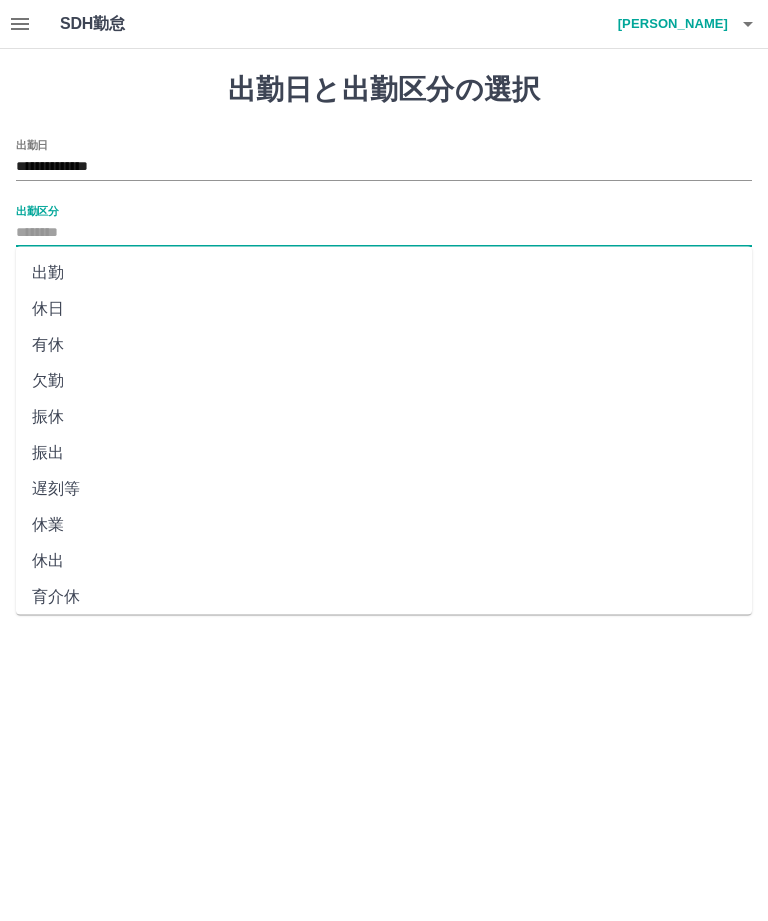 click on "出勤" at bounding box center [384, 273] 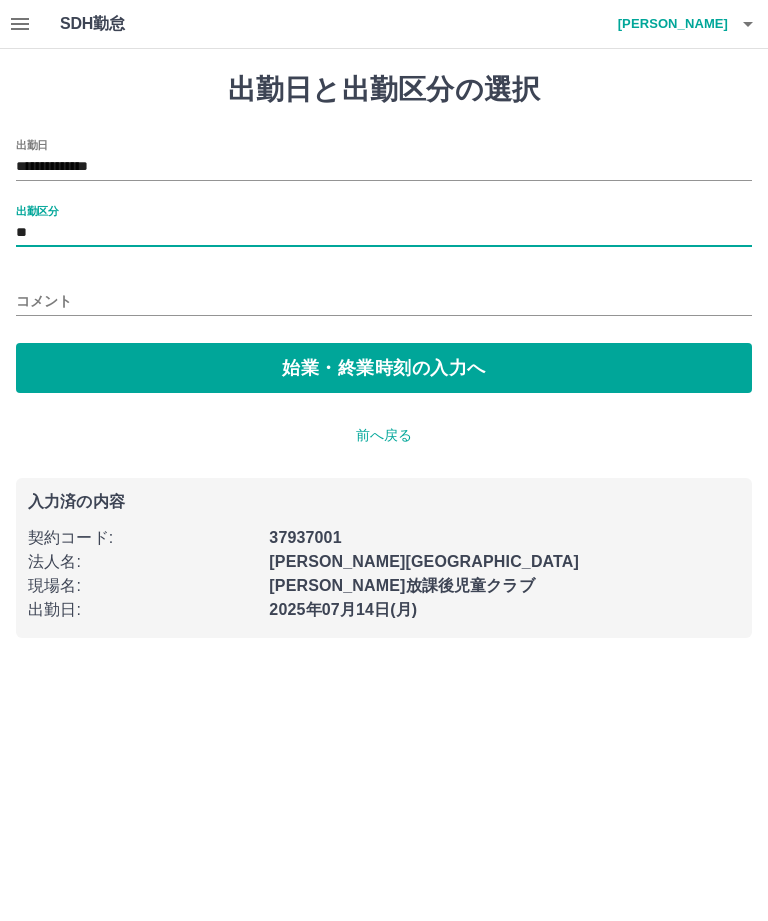 click on "始業・終業時刻の入力へ" at bounding box center [384, 368] 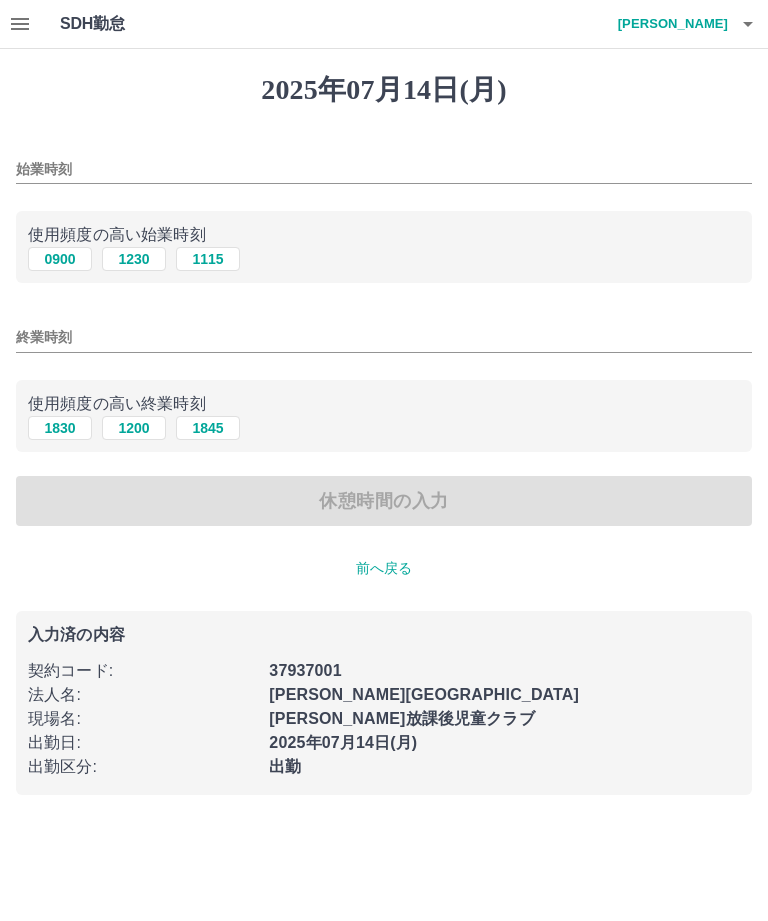 click on "始業時刻" at bounding box center (384, 169) 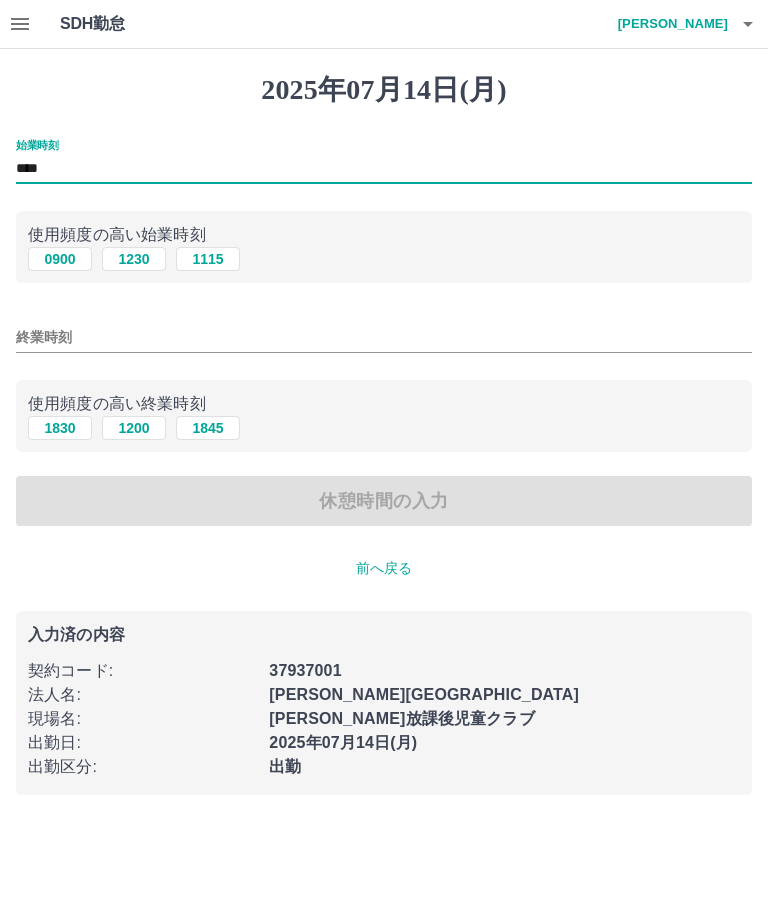 type on "****" 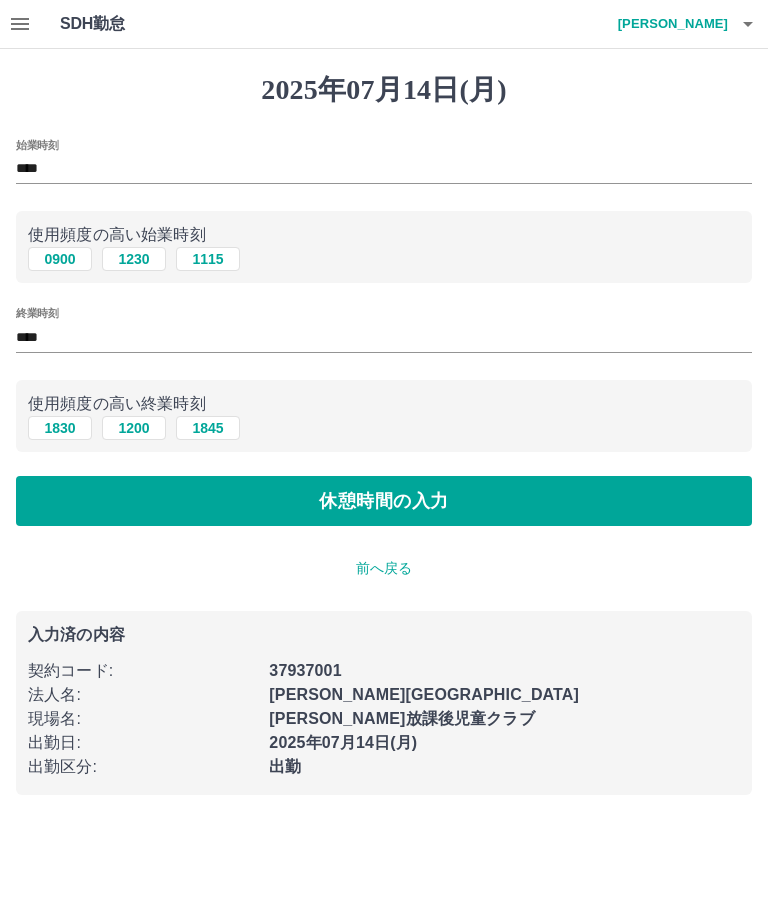 click on "休憩時間の入力" at bounding box center (384, 501) 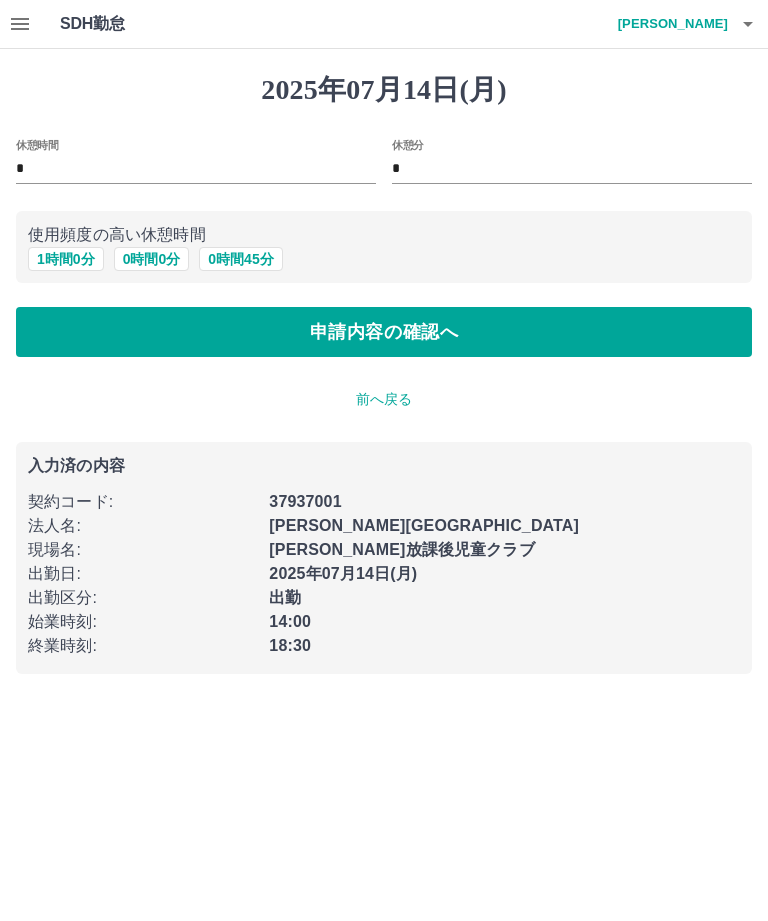 click on "申請内容の確認へ" at bounding box center [384, 332] 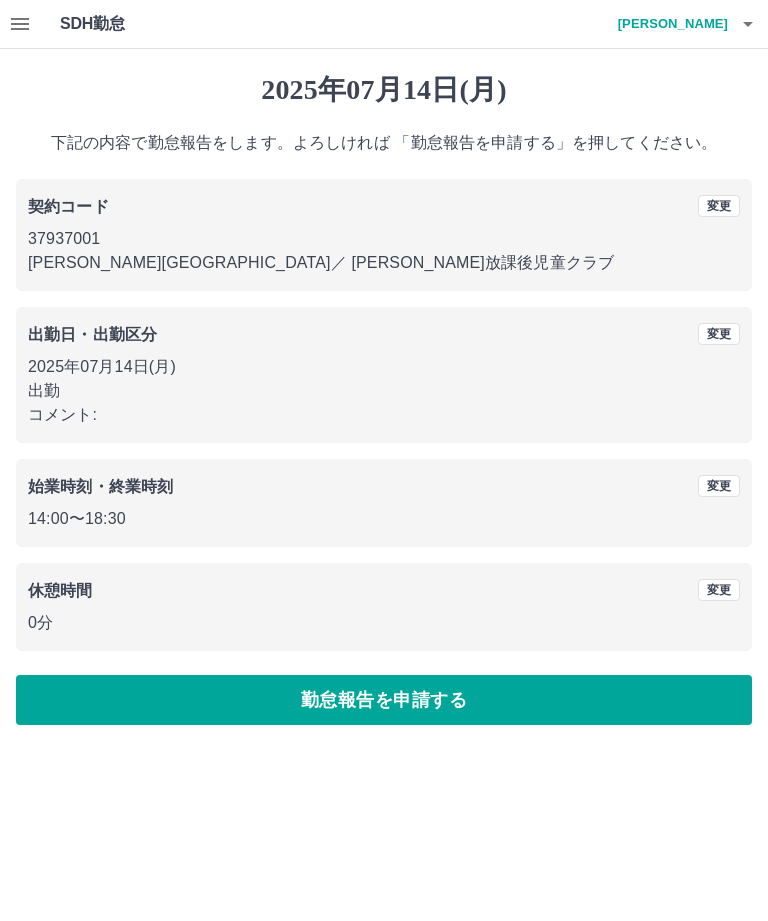 click on "勤怠報告を申請する" at bounding box center [384, 700] 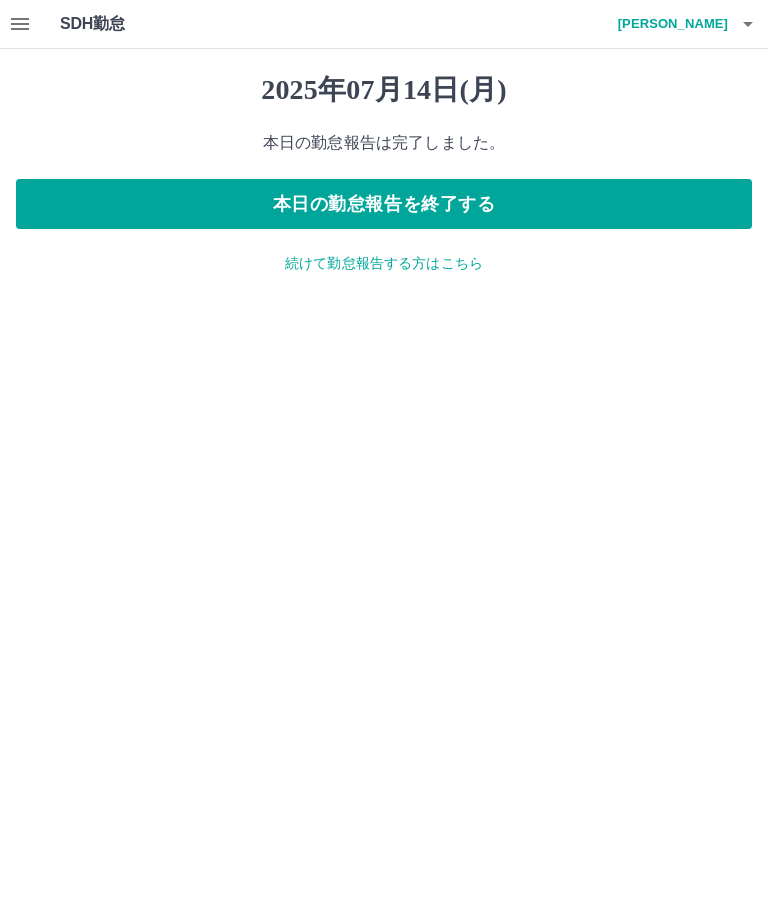 click on "続けて勤怠報告する方はこちら" at bounding box center [384, 263] 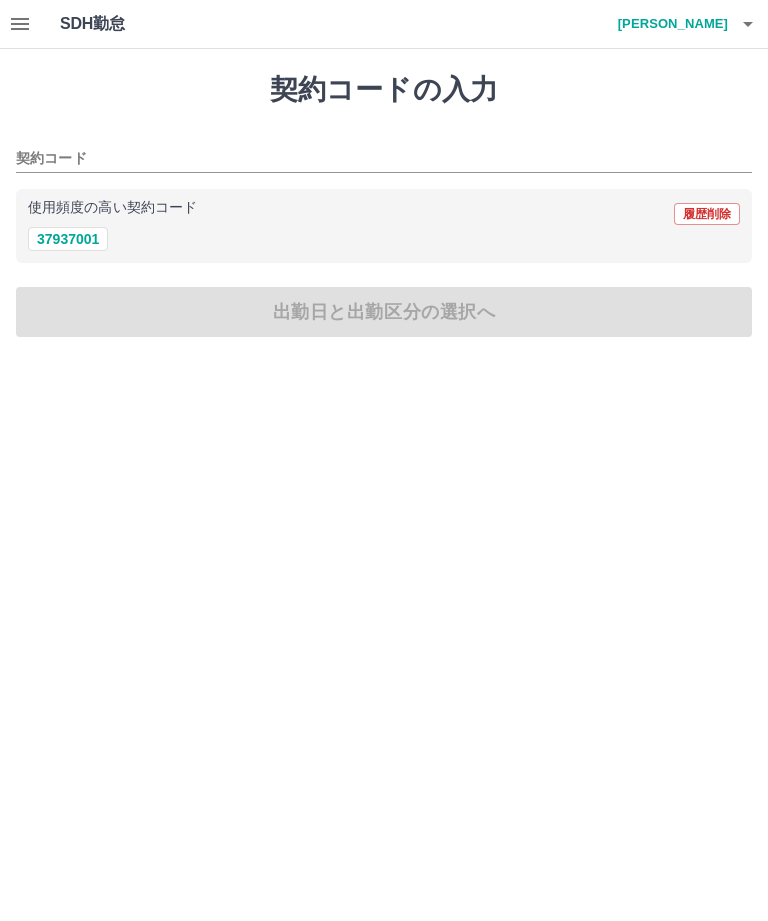 click on "37937001" at bounding box center (68, 239) 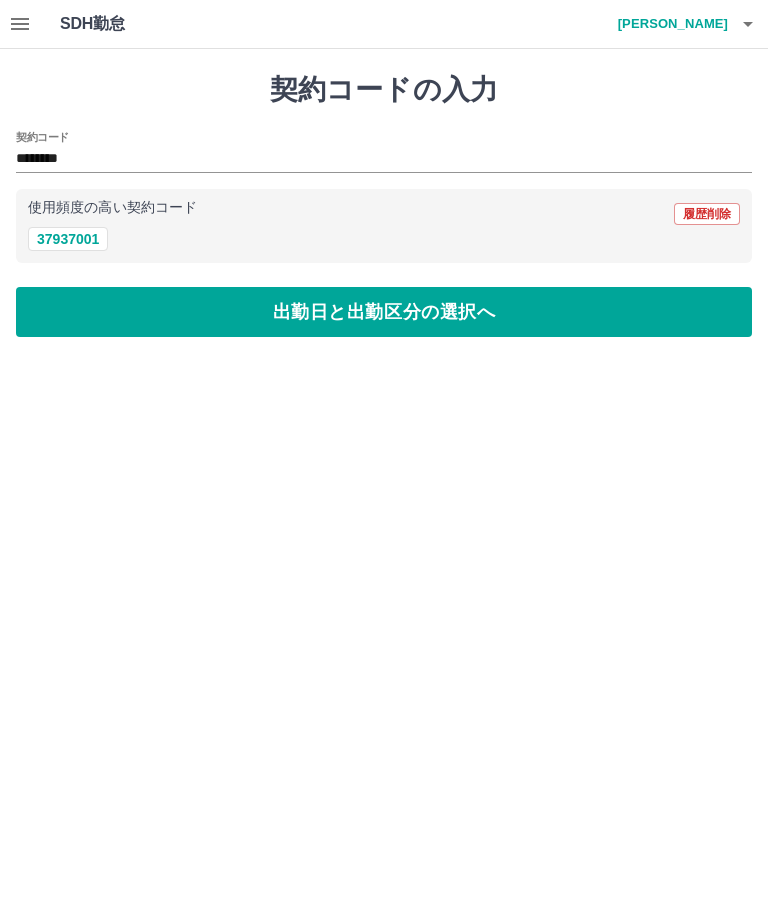 click on "出勤日と出勤区分の選択へ" at bounding box center [384, 312] 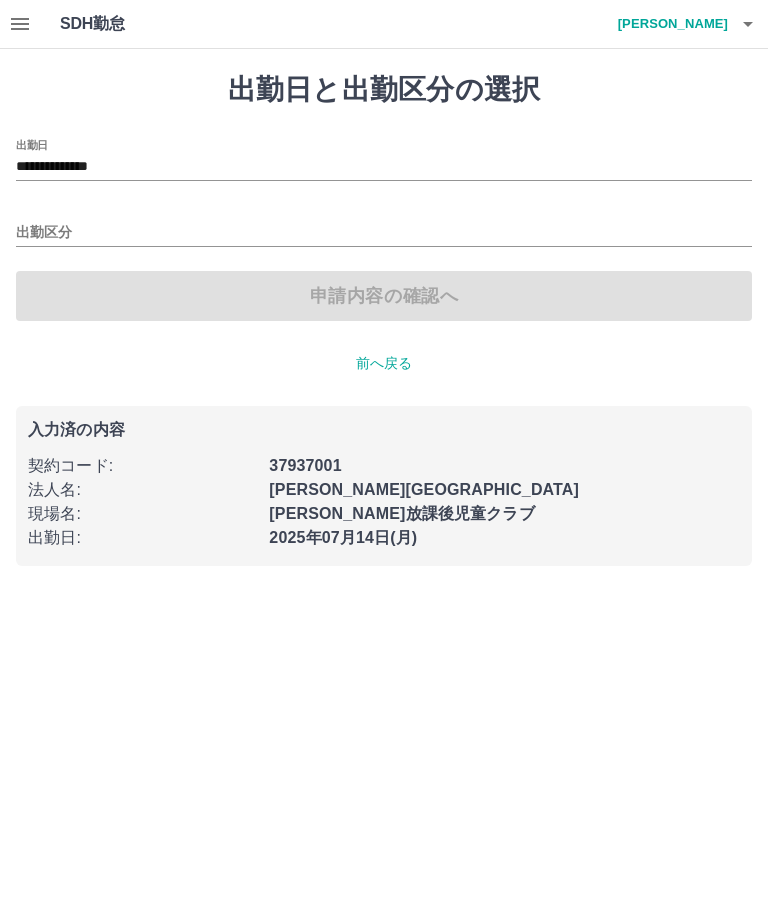click on "**********" at bounding box center [384, 167] 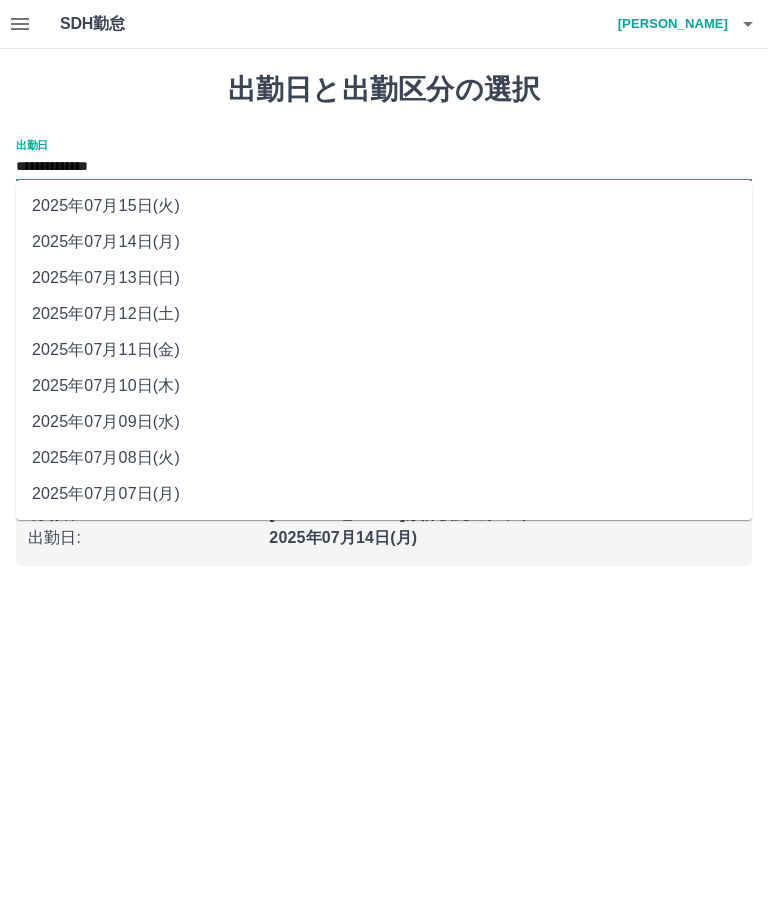 click on "2025年07月13日(日)" at bounding box center (384, 278) 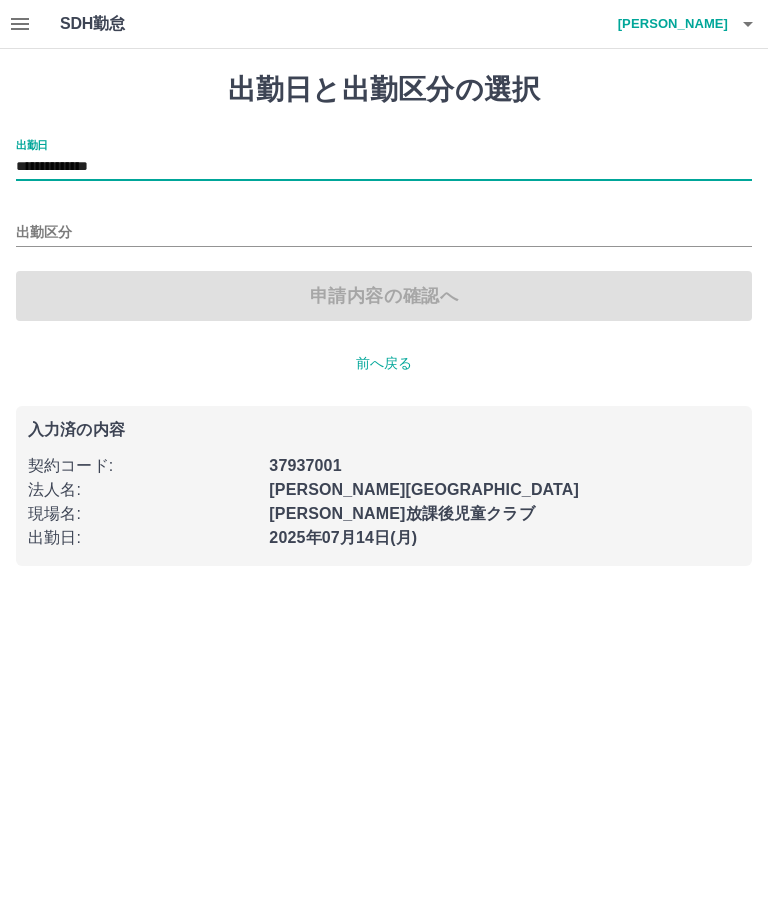 click on "出勤区分" at bounding box center [384, 233] 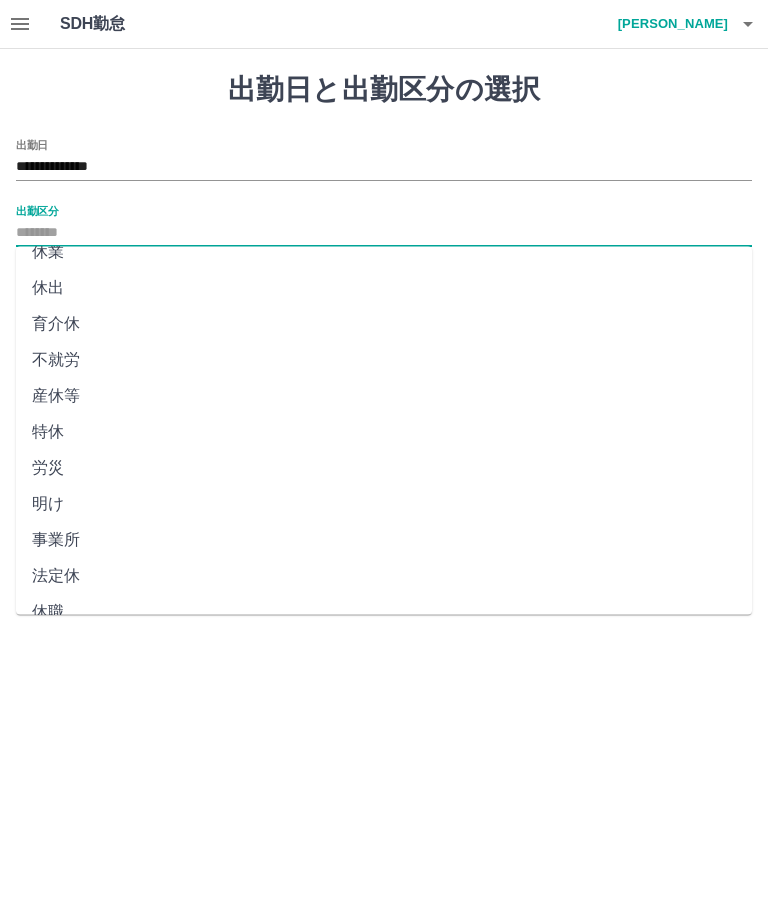 scroll, scrollTop: 305, scrollLeft: 0, axis: vertical 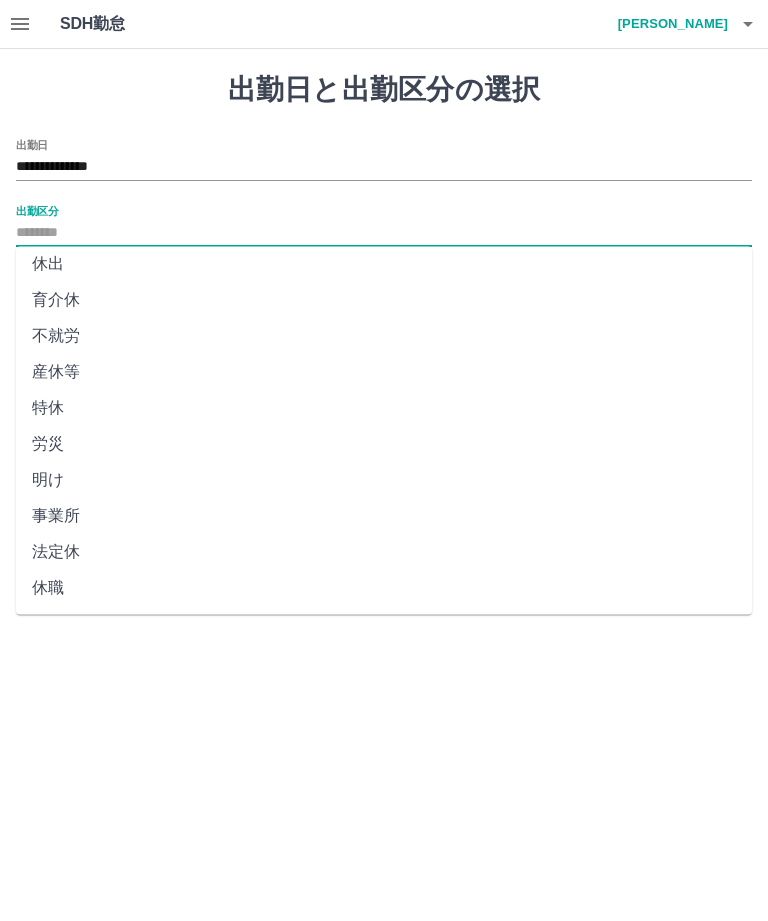 click on "**********" at bounding box center (384, 295) 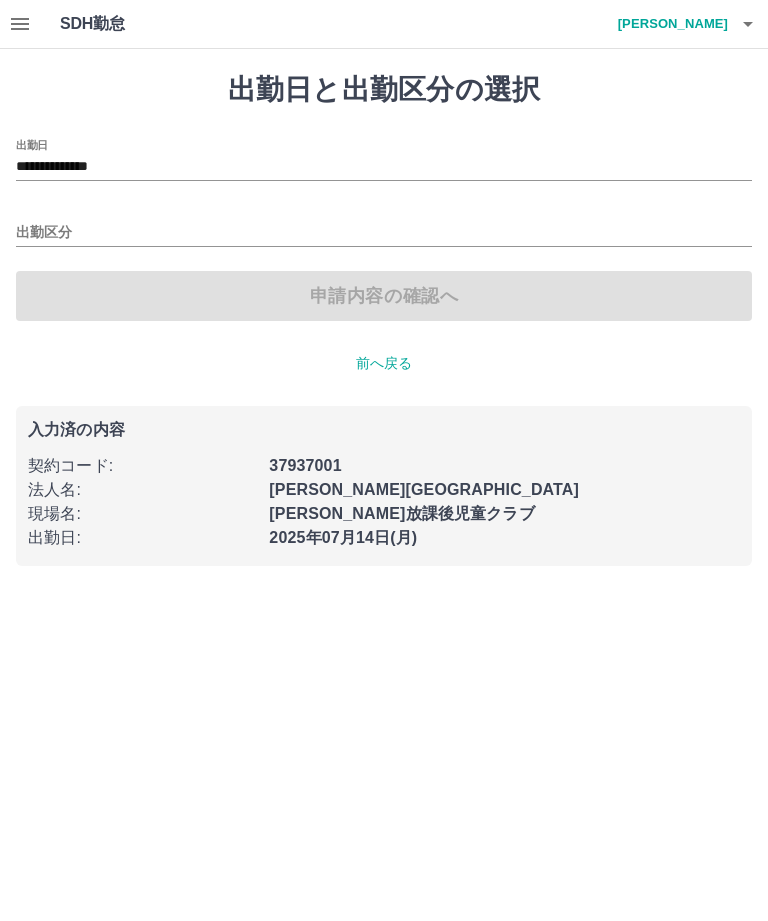 click on "出勤区分" at bounding box center (384, 233) 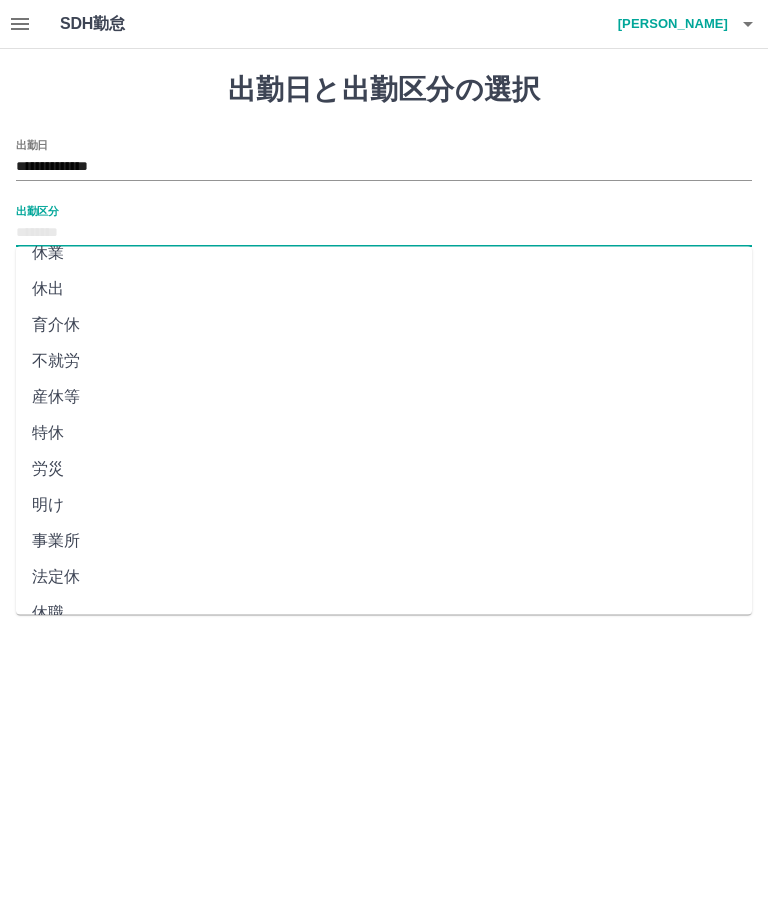 scroll, scrollTop: 270, scrollLeft: 0, axis: vertical 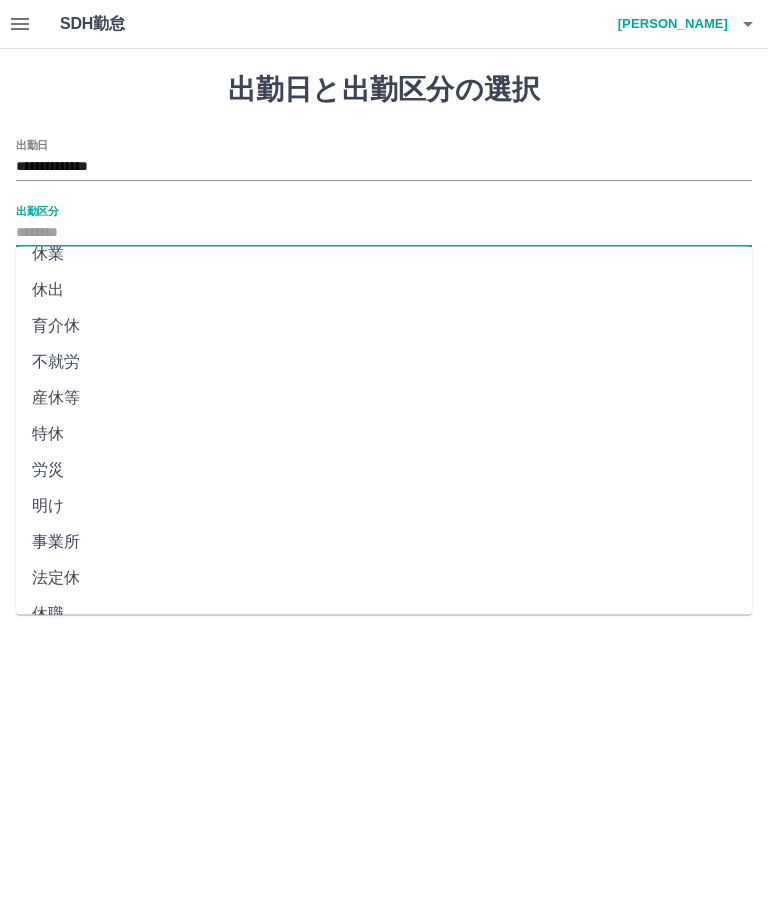 click on "法定休" at bounding box center (384, 579) 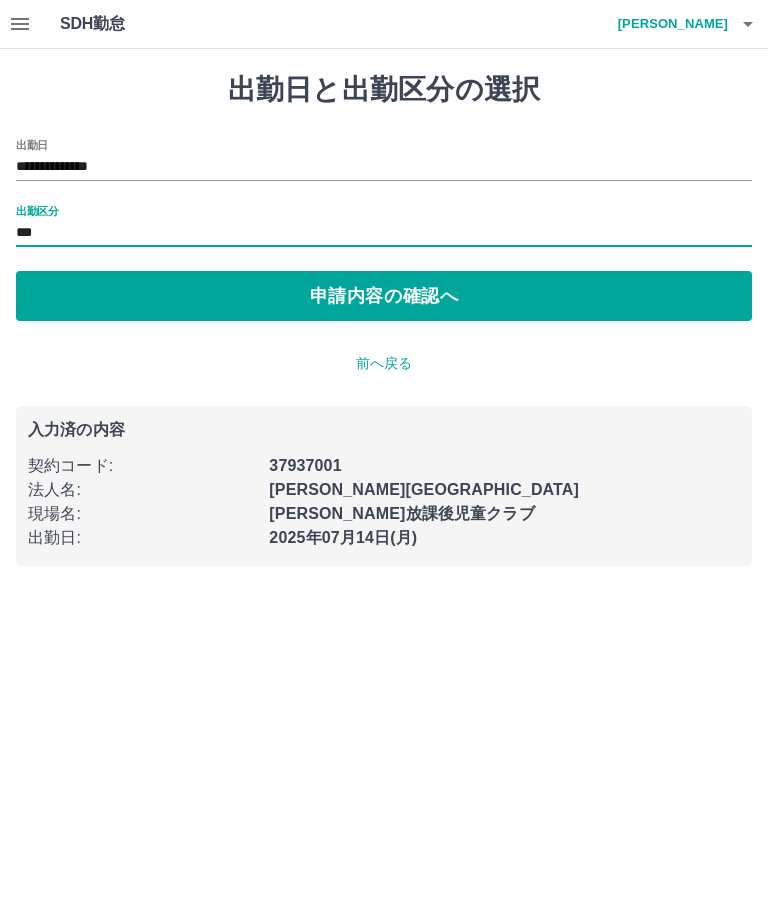 click on "申請内容の確認へ" at bounding box center (384, 296) 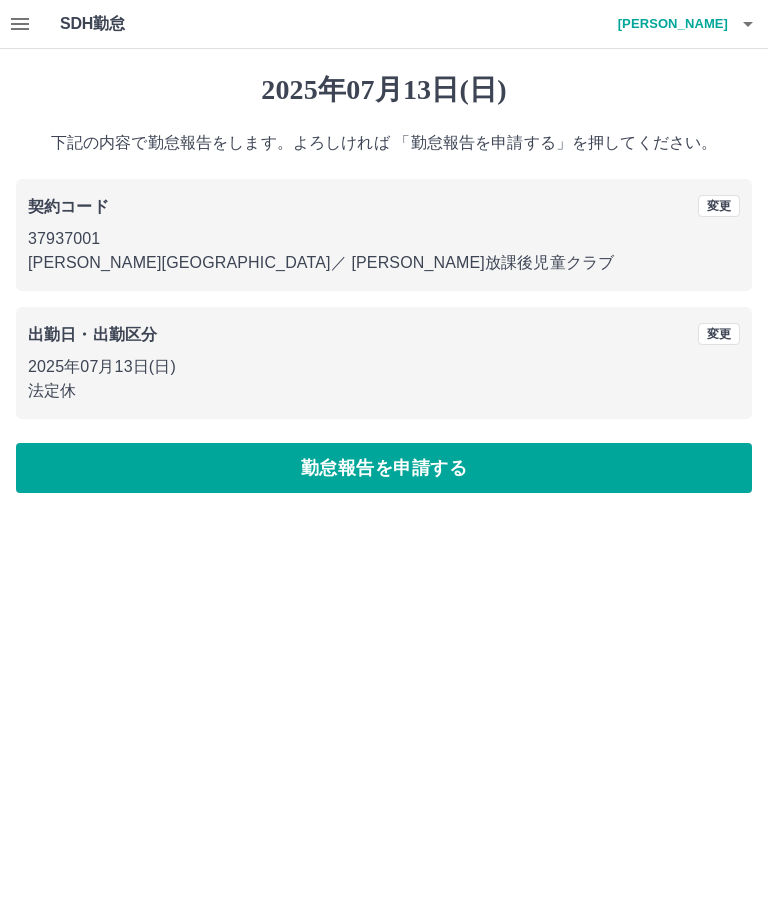 click on "勤怠報告を申請する" at bounding box center (384, 468) 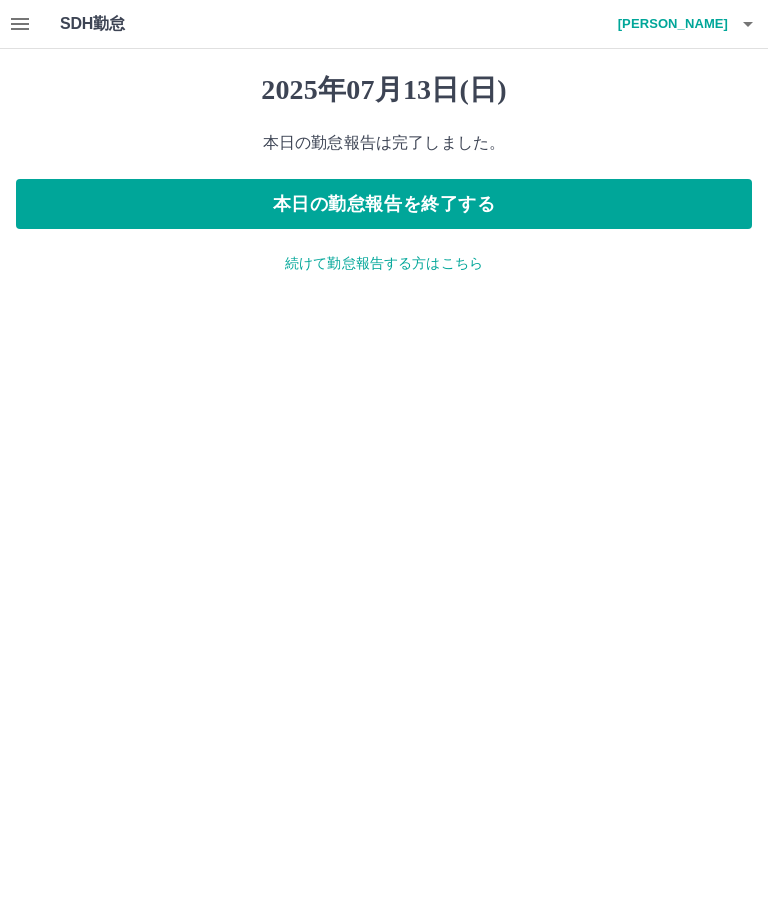 click on "続けて勤怠報告する方はこちら" at bounding box center (384, 263) 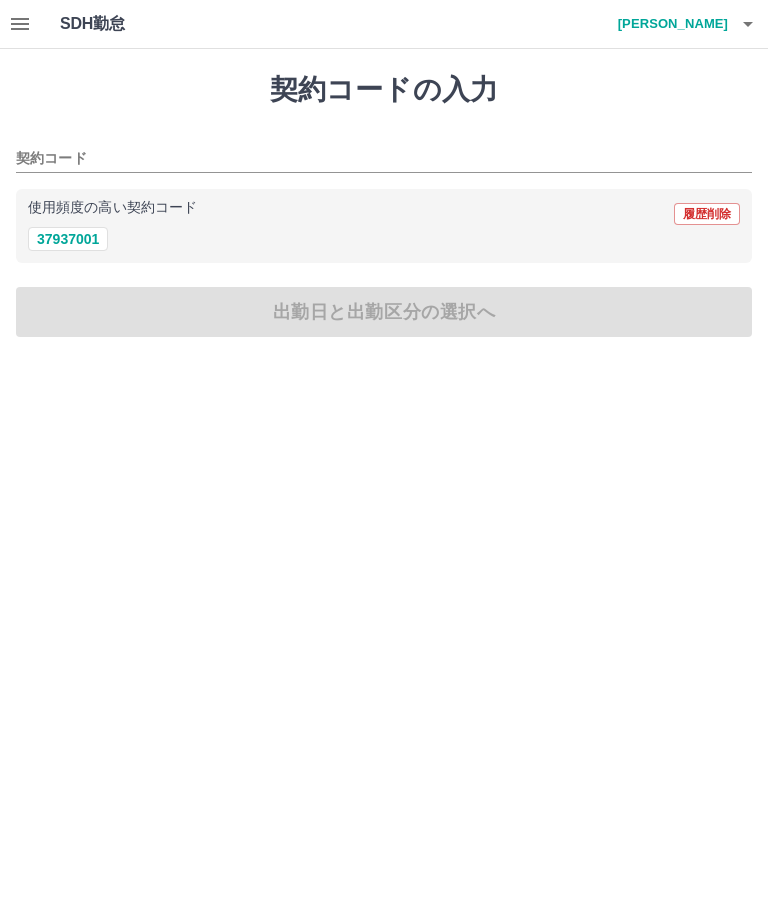 click on "37937001" at bounding box center (68, 239) 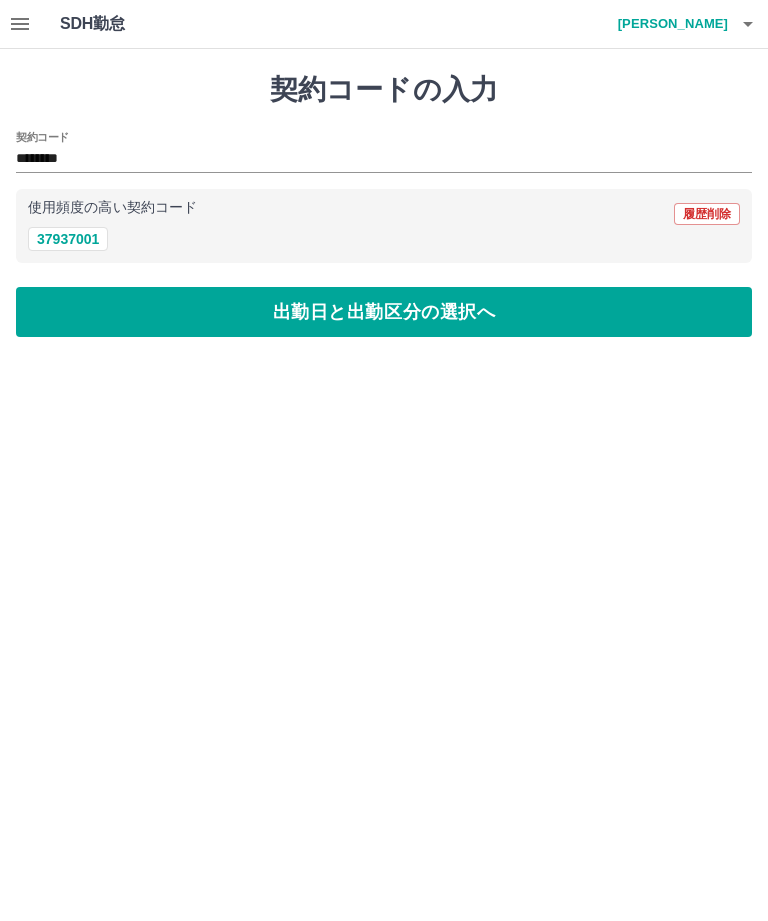 click on "出勤日と出勤区分の選択へ" at bounding box center [384, 312] 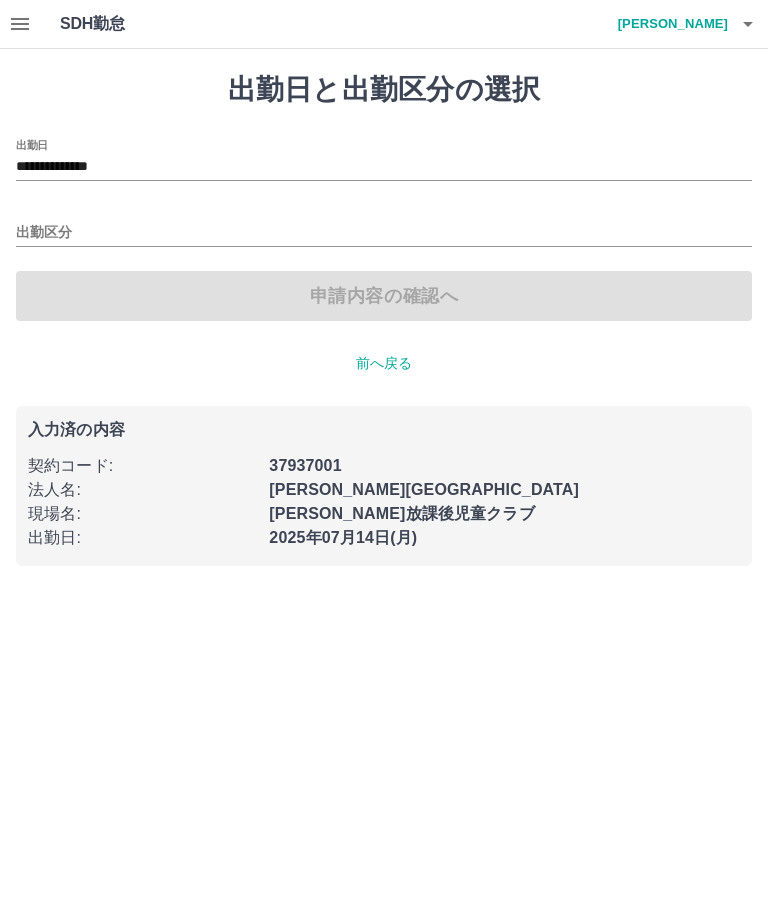 click on "**********" at bounding box center (384, 167) 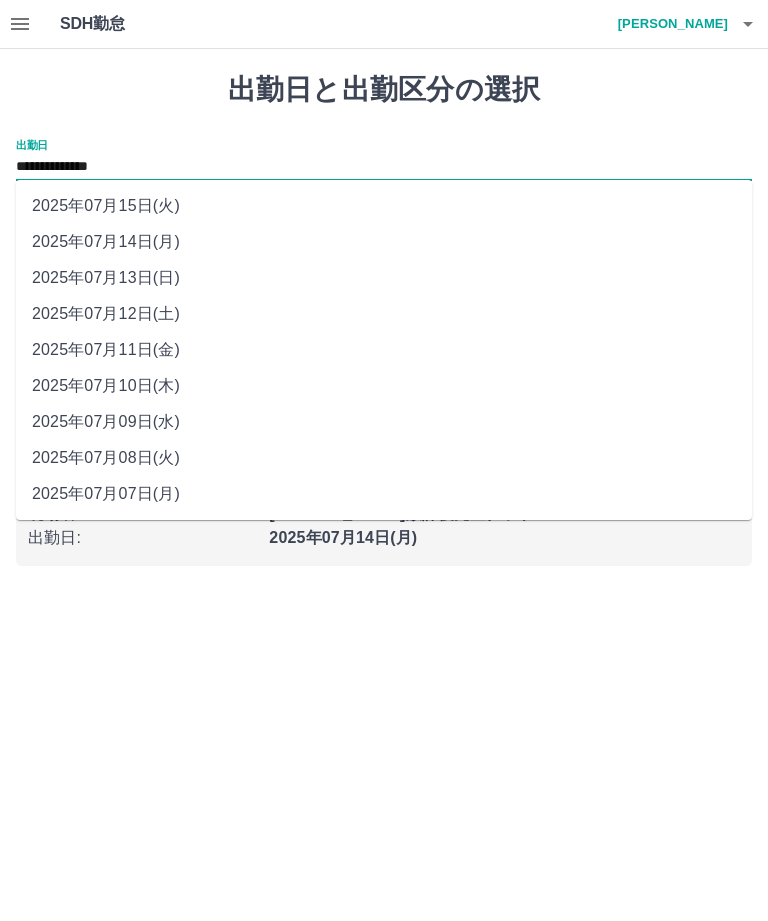 click on "2025年07月12日(土)" at bounding box center [384, 314] 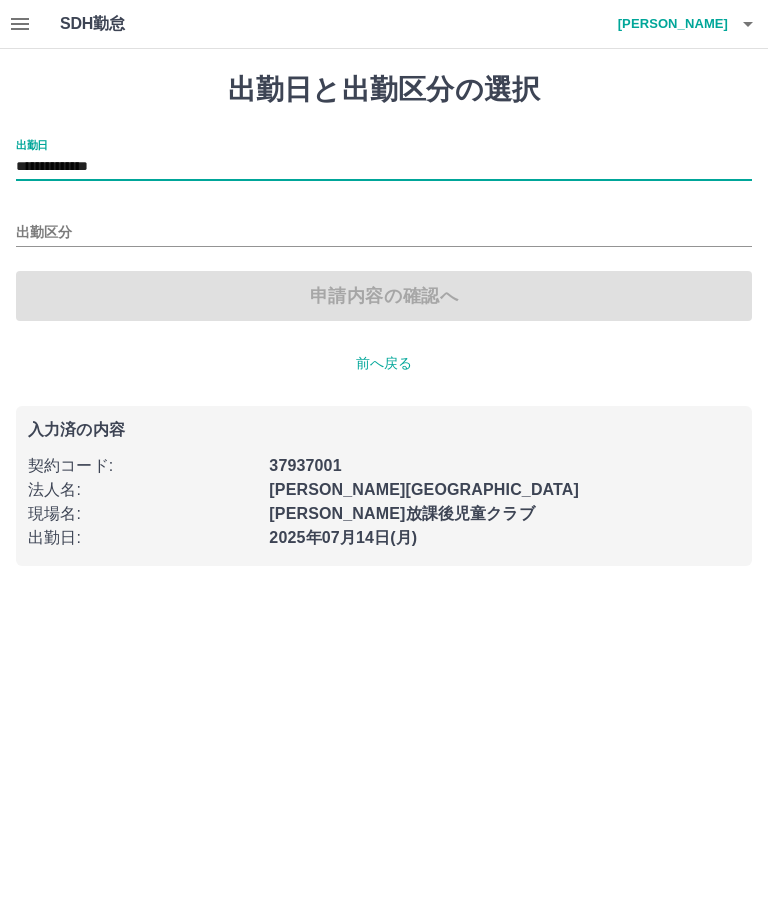 type on "**********" 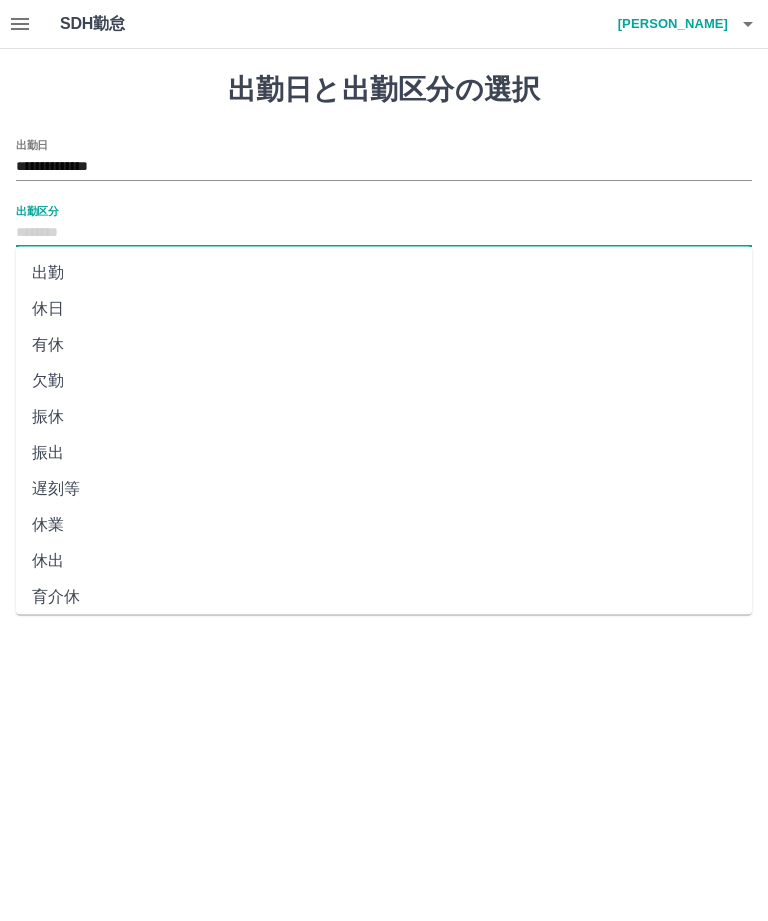 click on "休日" at bounding box center (384, 309) 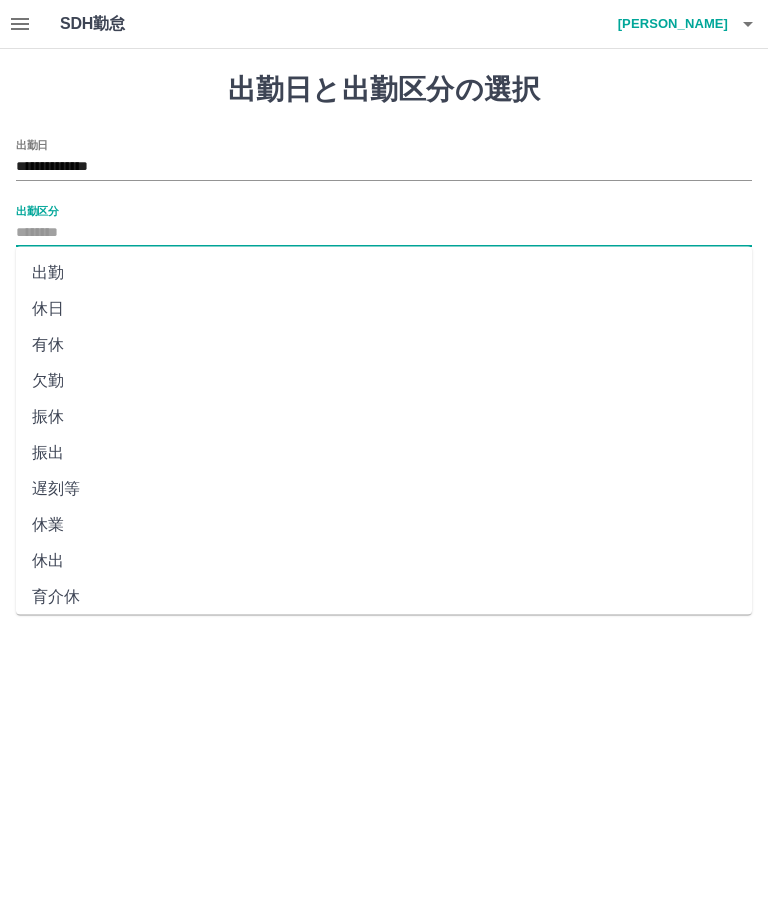 type on "**" 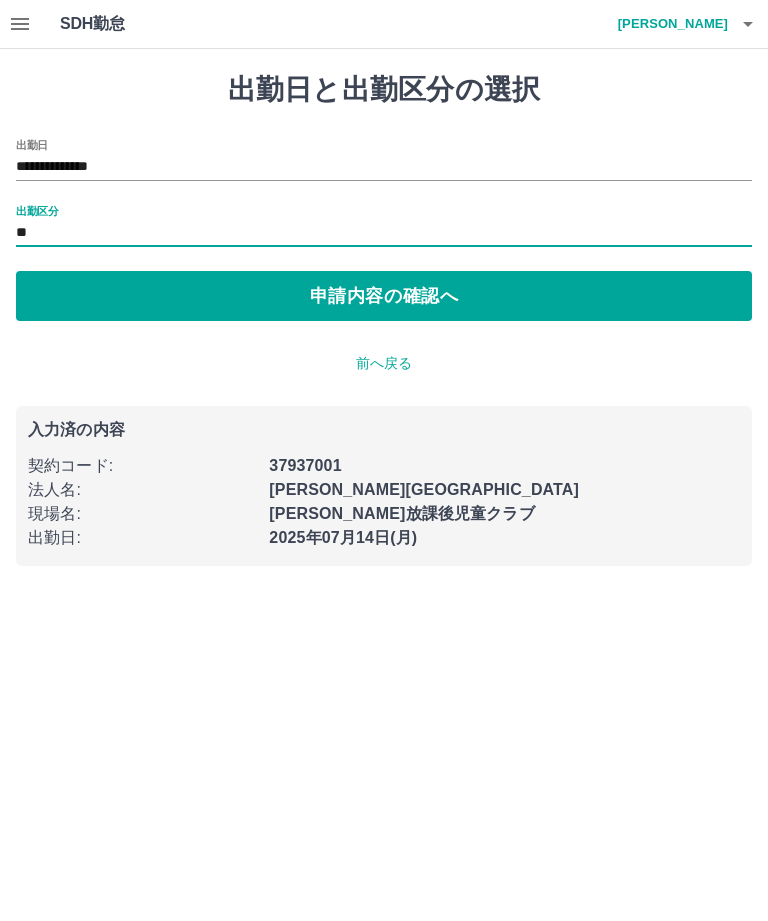 click on "申請内容の確認へ" at bounding box center [384, 296] 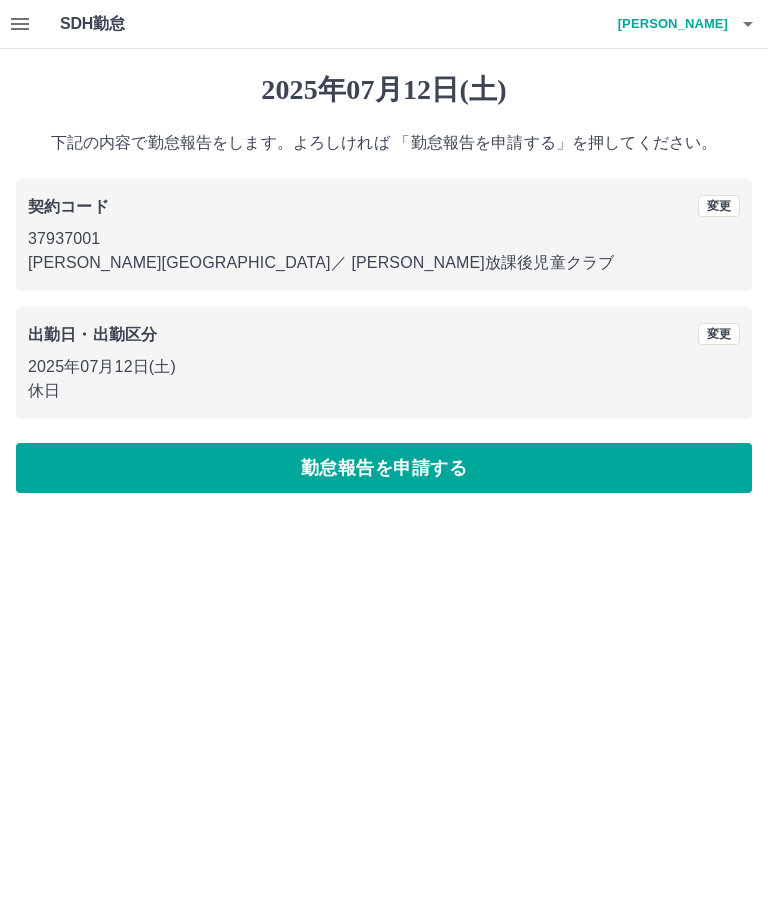 click on "勤怠報告を申請する" at bounding box center [384, 468] 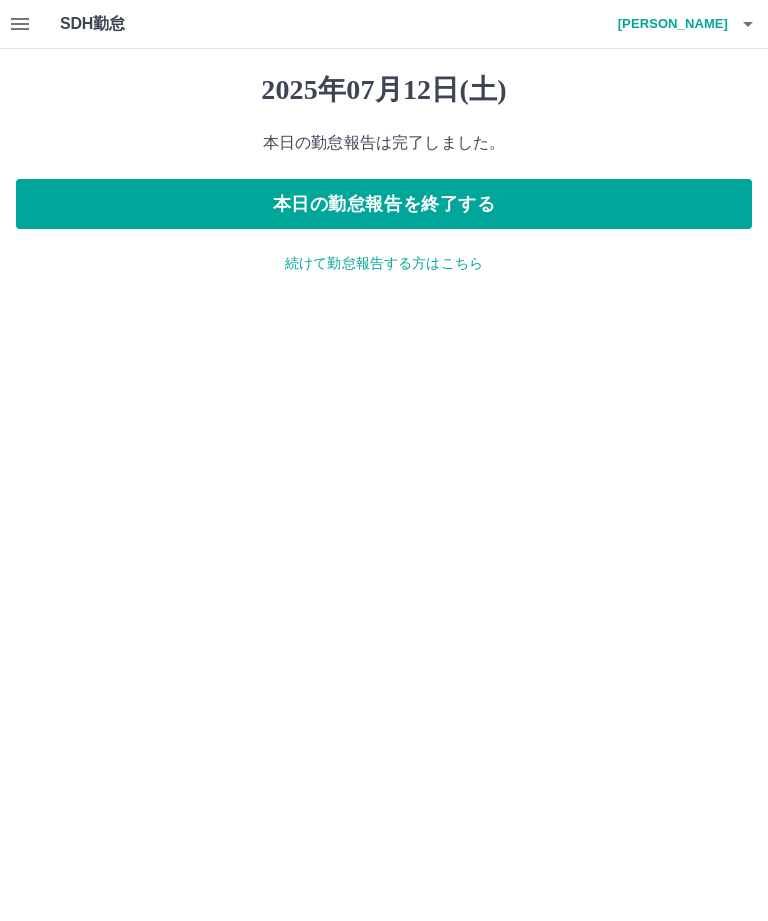 click on "本日の勤怠報告を終了する" at bounding box center (384, 204) 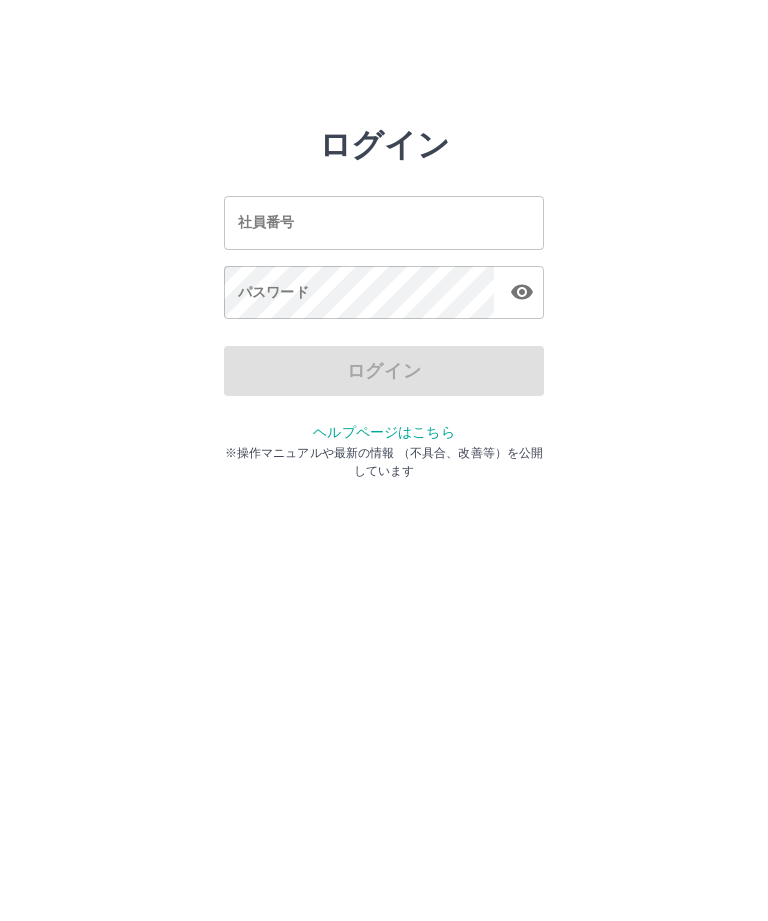 scroll, scrollTop: 0, scrollLeft: 0, axis: both 